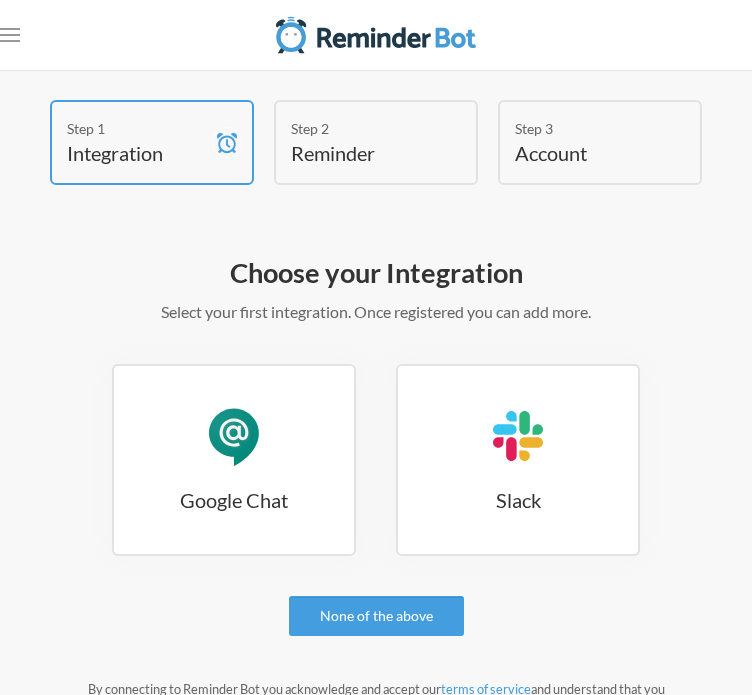 scroll, scrollTop: 0, scrollLeft: 0, axis: both 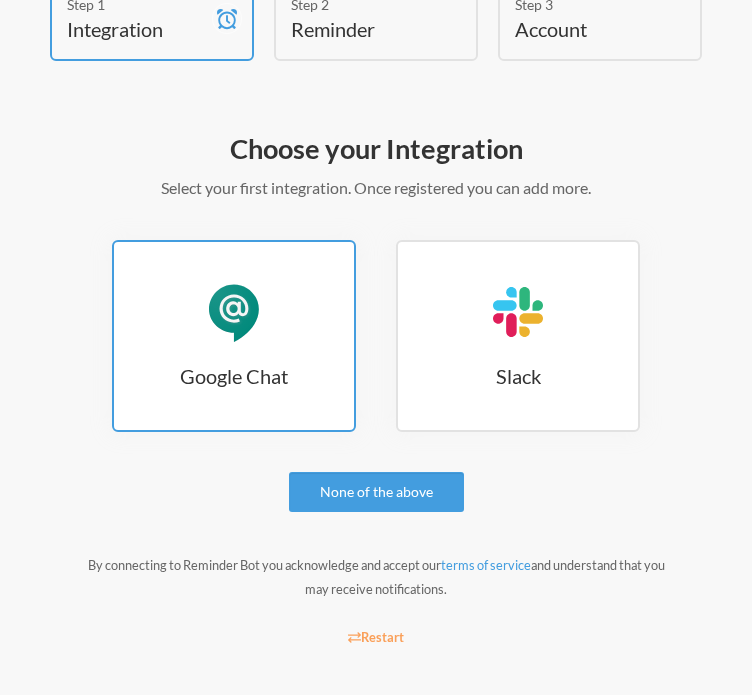 click on "Google Chat" at bounding box center [234, 312] 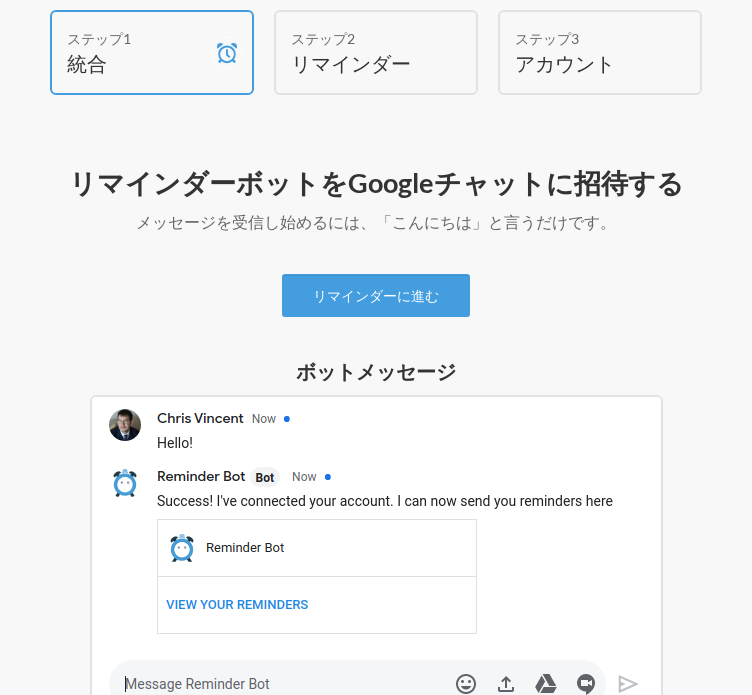 scroll, scrollTop: 0, scrollLeft: 0, axis: both 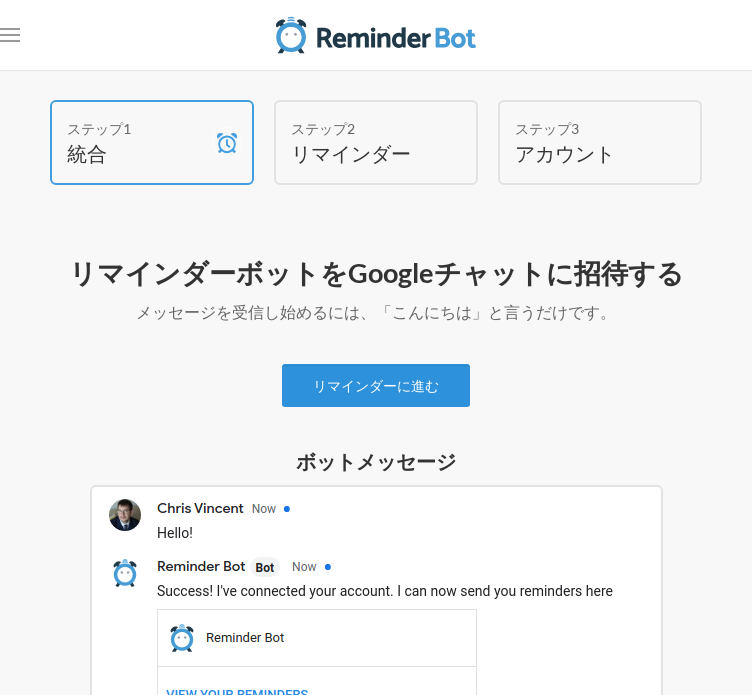 click on "リマインダーに進む" at bounding box center (376, 386) 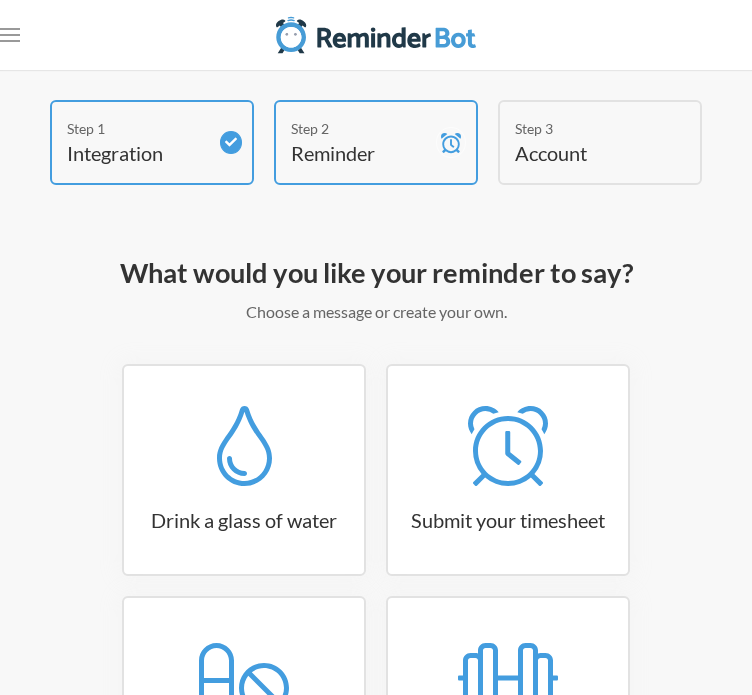 click on "Submit your timesheet" at bounding box center (244, 470) 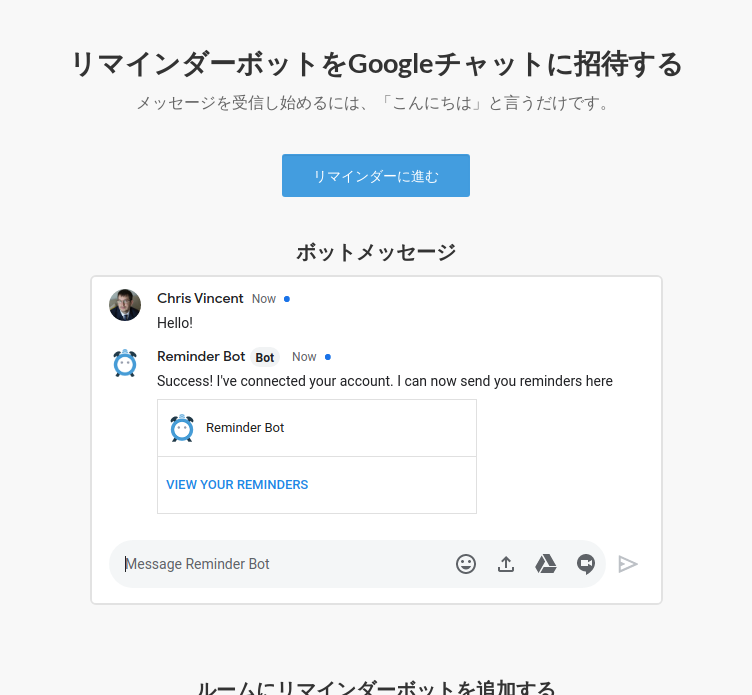 scroll, scrollTop: 0, scrollLeft: 0, axis: both 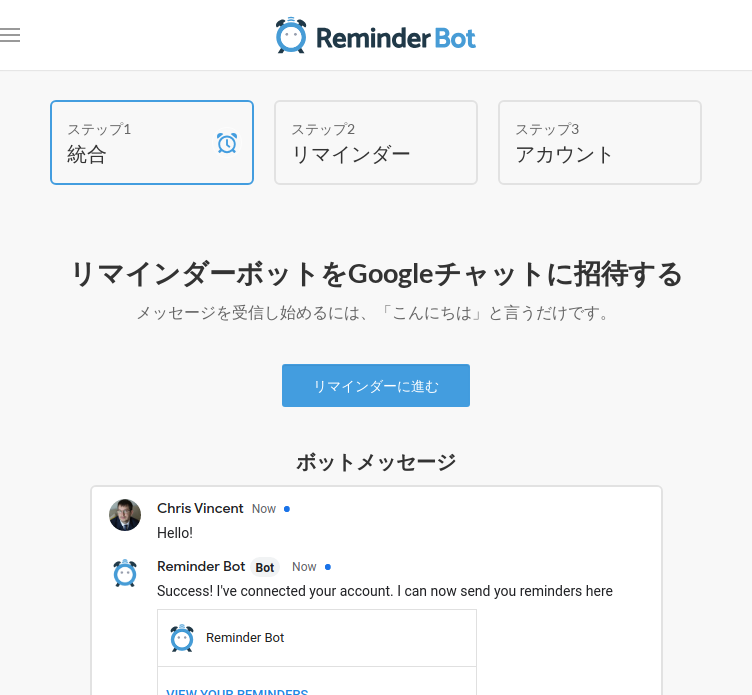 click on "リマインダーボットをGoogleチャットに招待する   メッセージを受信し始めるには、「こんにちは」と言うだけです。
リマインダーに進む
ボットメッセージ     ルームにリマインダーボットを追加する" at bounding box center [376, 803] 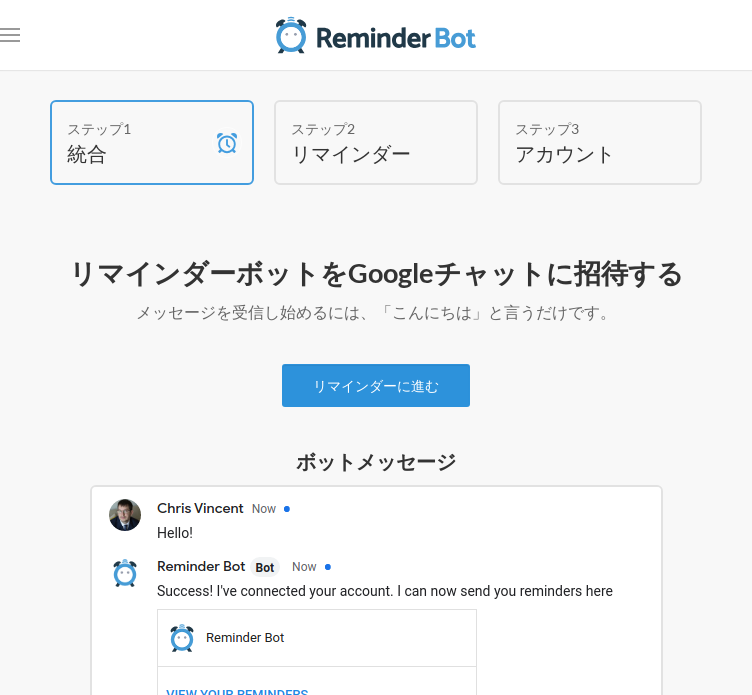click on "リマインダーに進む" at bounding box center (376, 385) 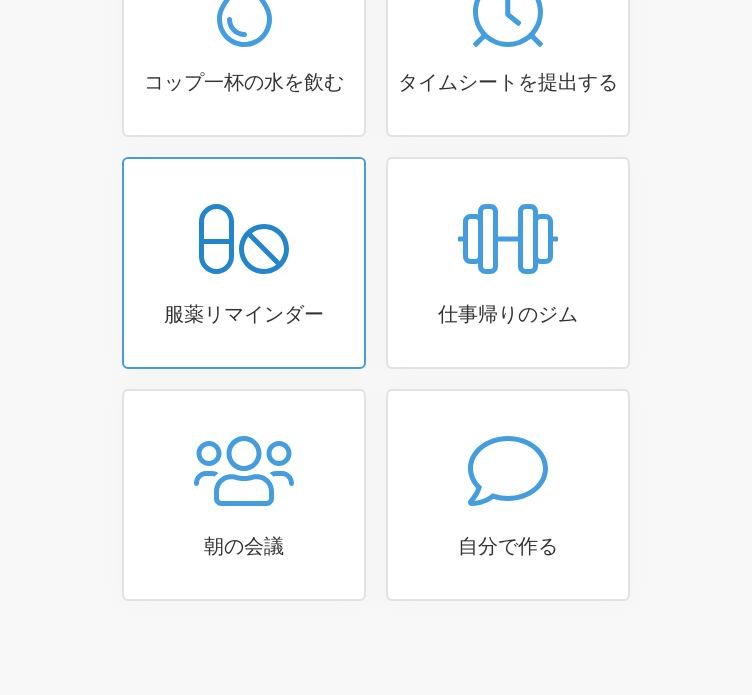 scroll, scrollTop: 441, scrollLeft: 0, axis: vertical 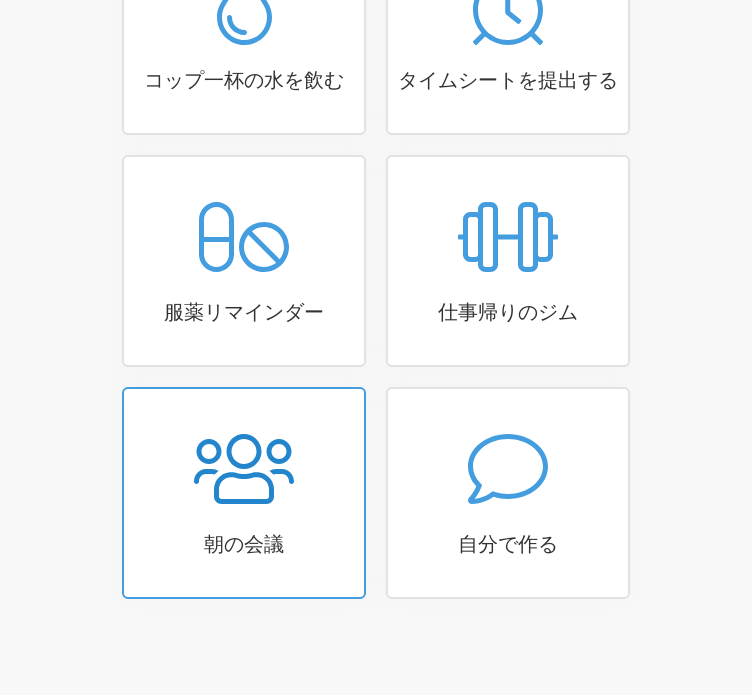click on "朝の会議" at bounding box center [244, 29] 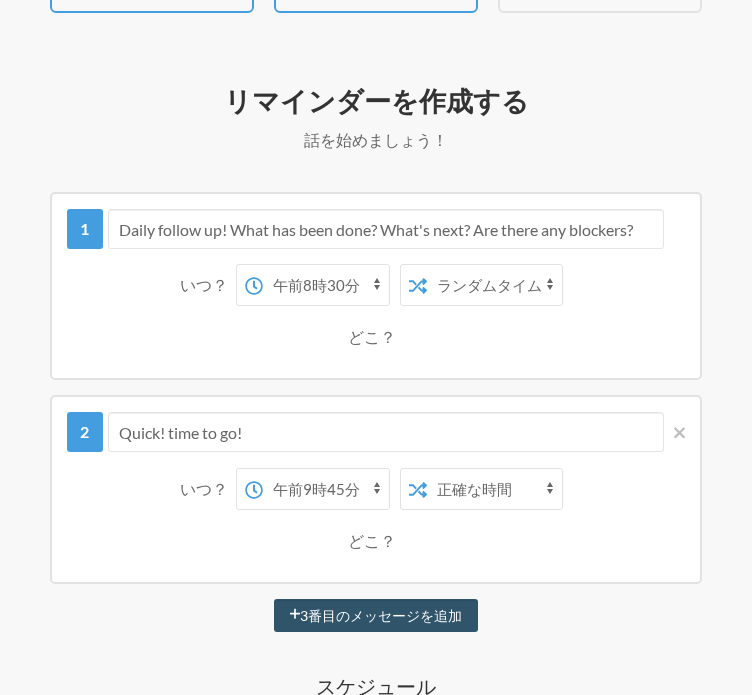 scroll, scrollTop: 141, scrollLeft: 0, axis: vertical 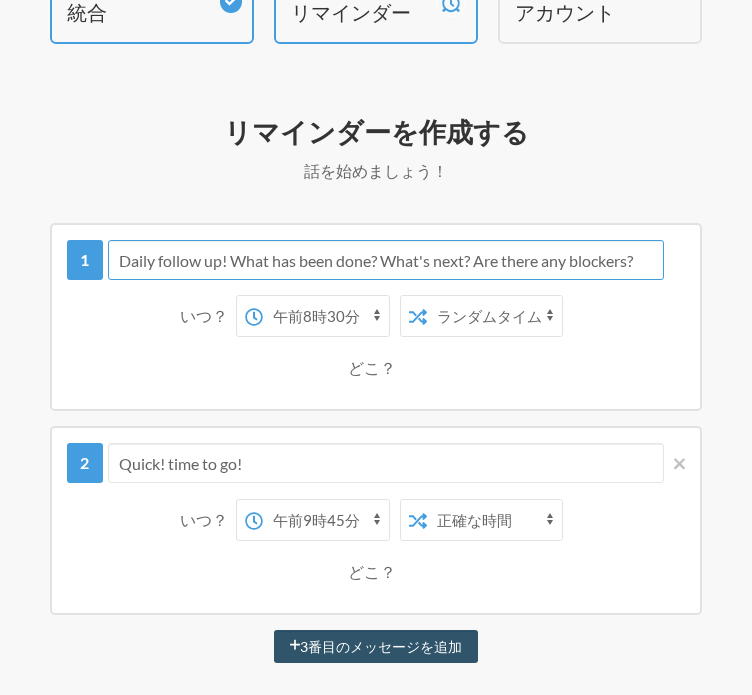 click on "Daily follow up! What has been done? What's next? Are there any blockers?" at bounding box center (386, 260) 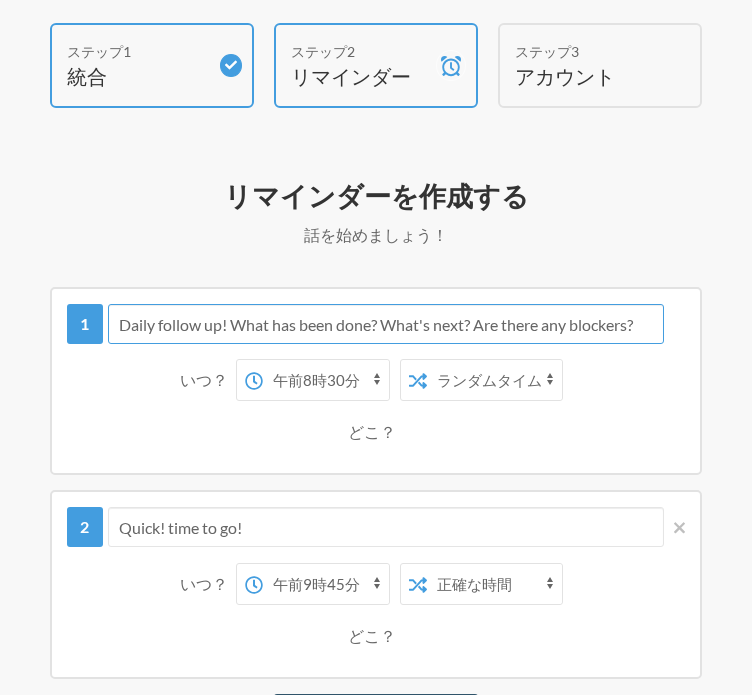 scroll, scrollTop: 200, scrollLeft: 0, axis: vertical 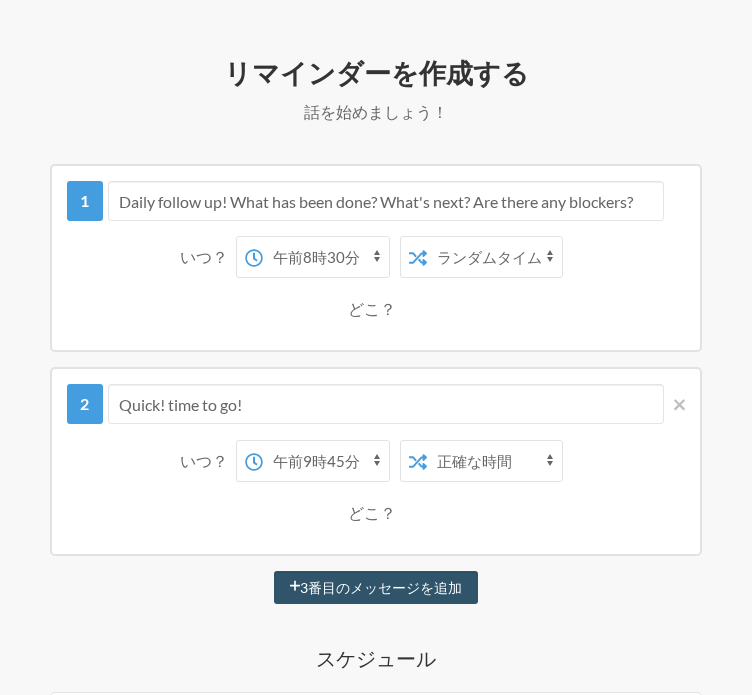 click on "午前0時 午前0時15分 午前0時30分 午前0時45分 午前1時 午前1時15分 午前1時30分 午前1時45分 午前2時 午前2時15分 午前2時30分 午前2時45分 午前3時 午前3時15分 午前3時30分 午前3時45分 午前4時 午前4時15分 午前4時30分 午前4時45分 午前5時 午前5時15分 午前5時30分 午前5時45分 午前6時 午前6時15分 午前6時30分 午前6時45分 午前7時 午前7時15分 午前7時30分 午前7時45分 午前8時 午前8時15分 午前8時30分 午前8時45分 午前9時 午前9時15分 午前9時30分 午前9時45分 午前10時 午前10時15分 午前10時30分 午前10時45分 午前11時 午前11時15分 午前11時30分 午前11時45分 午後12時 午後12時15分 午後12時30分 午後12時45分 午後1時 午後1時15分 午後1時30分 午後1時45分 午後2時 午後2時15分 午後2時30分 午後2時45分 午後3時 午後3時15分 午後3時30分 午後3時45分 午後4時 午後4時15分 午後4時30分 午後4時45分" at bounding box center (326, 257) 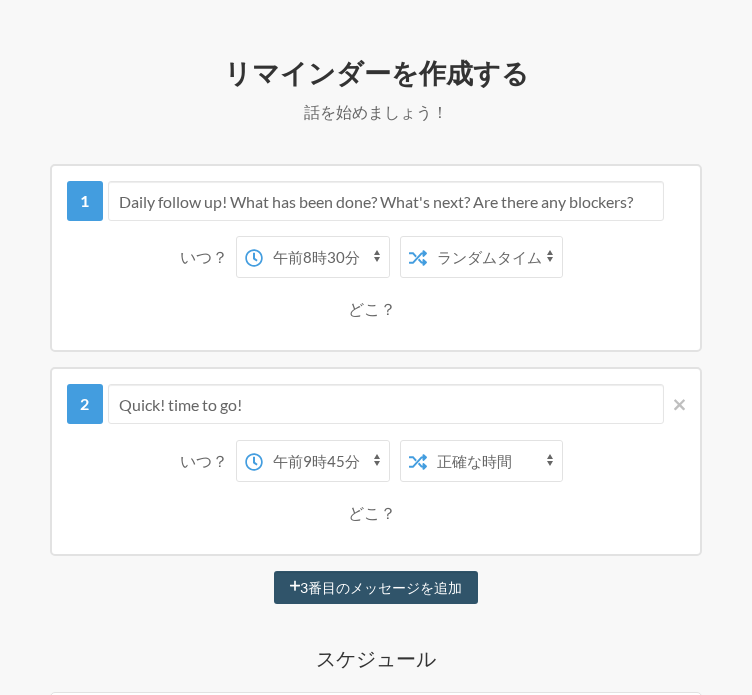 select on "09:45:00" 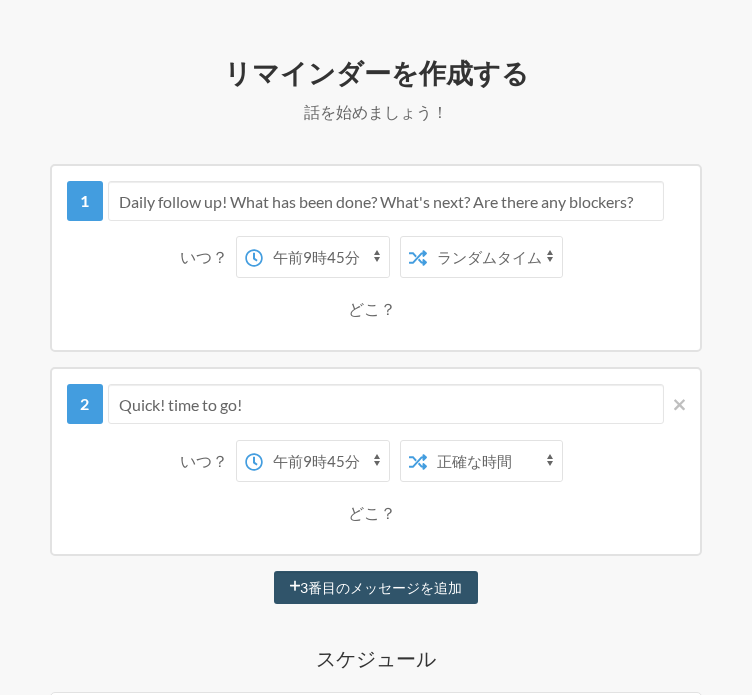 click on "午前0時 午前0時15分 午前0時30分 午前0時45分 午前1時 午前1時15分 午前1時30分 午前1時45分 午前2時 午前2時15分 午前2時30分 午前2時45分 午前3時 午前3時15分 午前3時30分 午前3時45分 午前4時 午前4時15分 午前4時30分 午前4時45分 午前5時 午前5時15分 午前5時30分 午前5時45分 午前6時 午前6時15分 午前6時30分 午前6時45分 午前7時 午前7時15分 午前7時30分 午前7時45分 午前8時 午前8時15分 午前8時30分 午前8時45分 午前9時 午前9時15分 午前9時30分 午前9時45分 午前10時 午前10時15分 午前10時30分 午前10時45分 午前11時 午前11時15分 午前11時30分 午前11時45分 午後12時 午後12時15分 午後12時30分 午後12時45分 午後1時 午後1時15分 午後1時30分 午後1時45分 午後2時 午後2時15分 午後2時30分 午後2時45分 午後3時 午後3時15分 午後3時30分 午後3時45分 午後4時 午後4時15分 午後4時30分 午後4時45分" at bounding box center (326, 257) 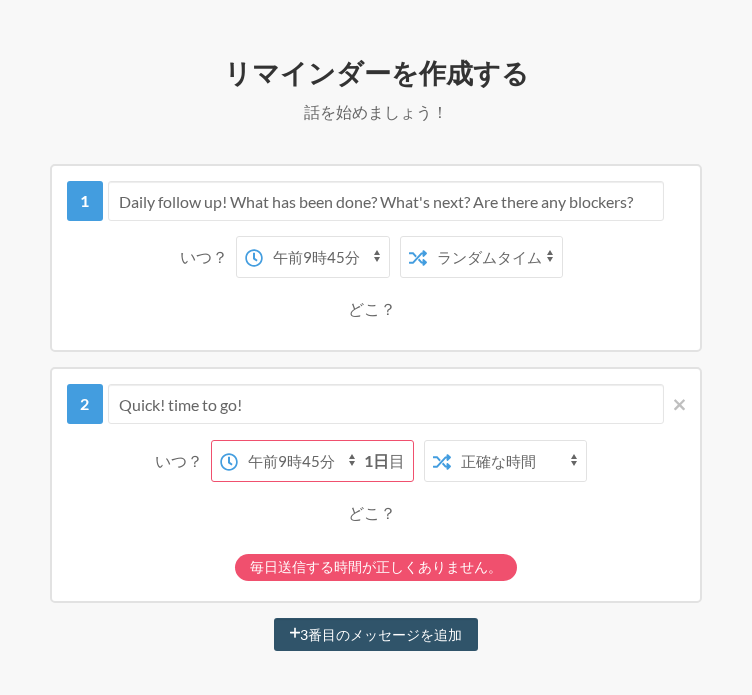 click on "正確な時間 ランダムタイム" at bounding box center (494, 257) 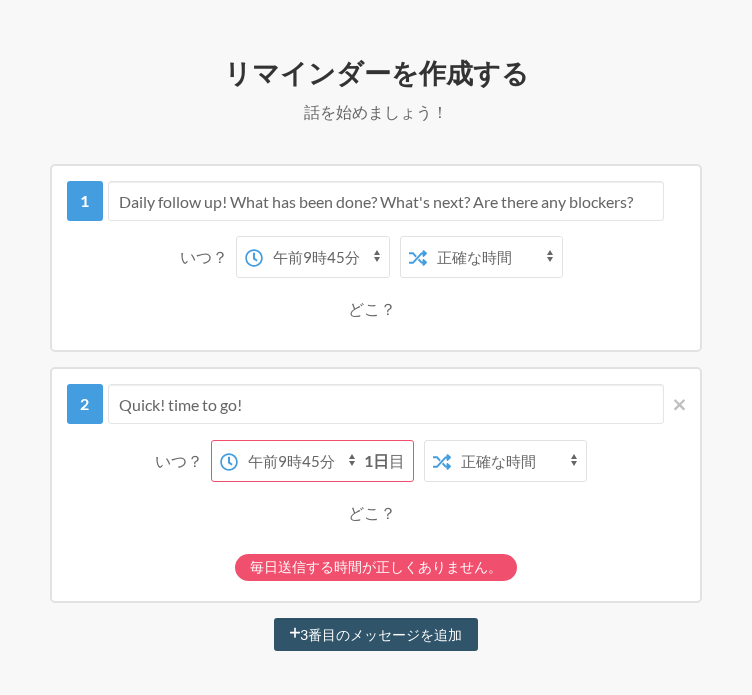 click on "正確な時間 ランダムタイム" at bounding box center [494, 257] 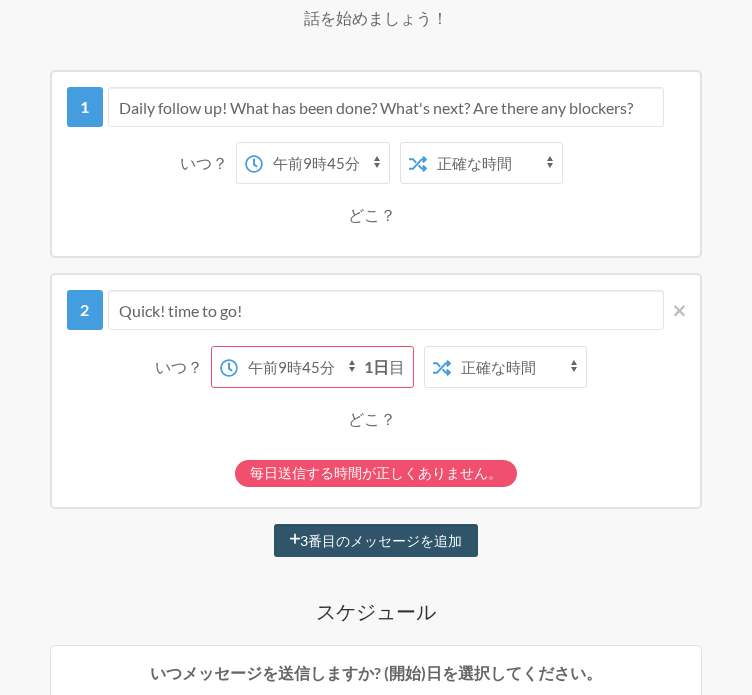 scroll, scrollTop: 194, scrollLeft: 0, axis: vertical 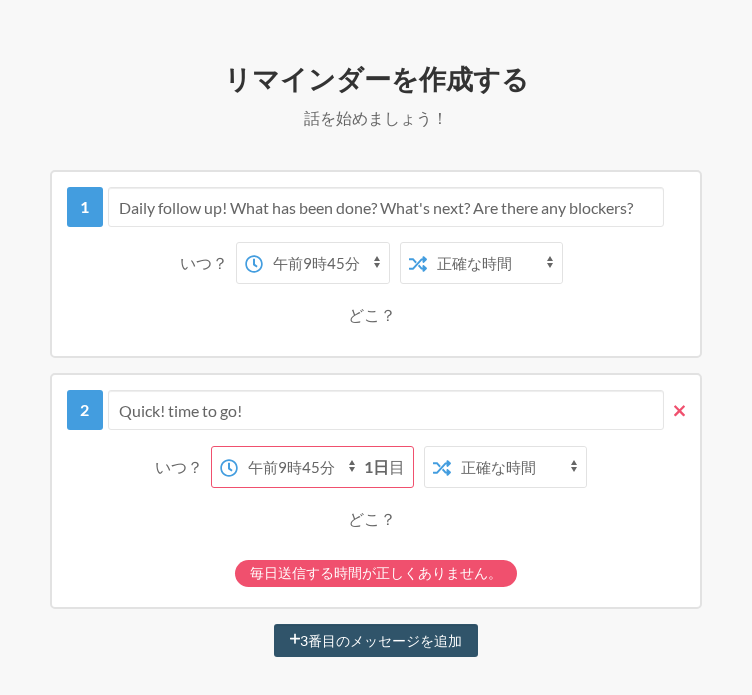 click at bounding box center [679, 411] 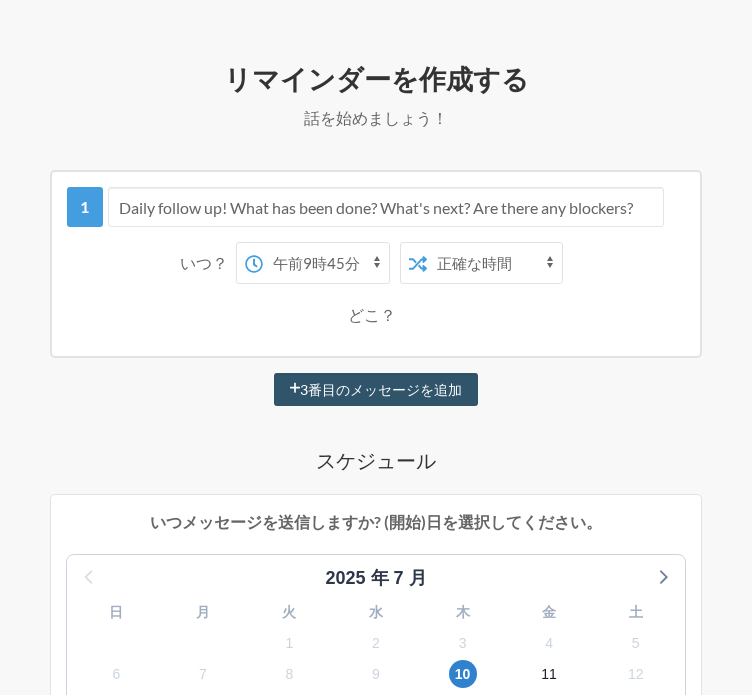 click on "午前0時 午前0時15分 午前0時30分 午前0時45分 午前1時 午前1時15分 午前1時30分 午前1時45分 午前2時 午前2時15分 午前2時30分 午前2時45分 午前3時 午前3時15分 午前3時30分 午前3時45分 午前4時 午前4時15分 午前4時30分 午前4時45分 午前5時 午前5時15分 午前5時30分 午前5時45分 午前6時 午前6時15分 午前6時30分 午前6時45分 午前7時 午前7時15分 午前7時30分 午前7時45分 午前8時 午前8時15分 午前8時30分 午前8時45分 午前9時 午前9時15分 午前9時30分 午前9時45分 午前10時 午前10時15分 午前10時30分 午前10時45分 午前11時 午前11時15分 午前11時30分 午前11時45分 午後12時 午後12時15分 午後12時30分 午後12時45分 午後1時 午後1時15分 午後1時30分 午後1時45分 午後2時 午後2時15分 午後2時30分 午後2時45分 午後3時 午後3時15分 午後3時30分 午後3時45分 午後4時 午後4時15分 午後4時30分 午後4時45分" at bounding box center [326, 263] 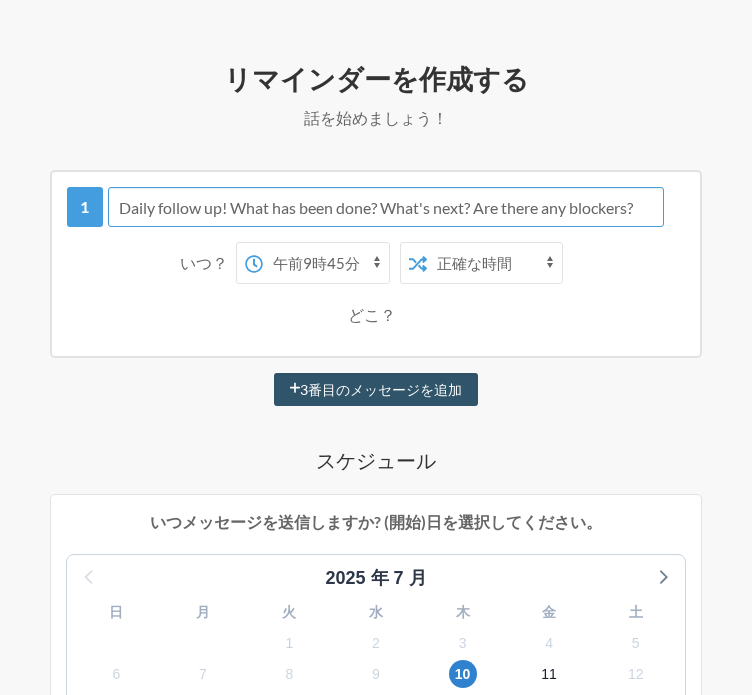 drag, startPoint x: 497, startPoint y: 205, endPoint x: 664, endPoint y: 226, distance: 168.31519 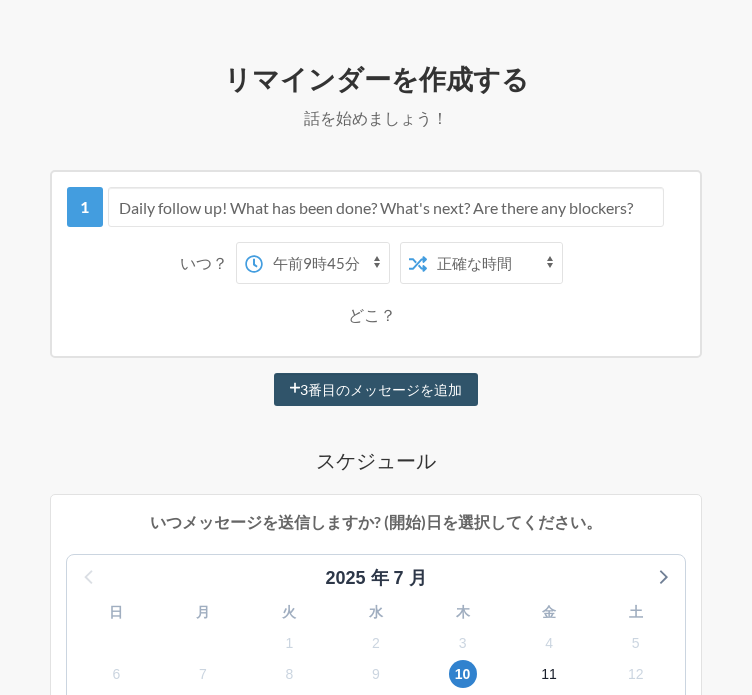 click on "どこ？" at bounding box center (376, 315) 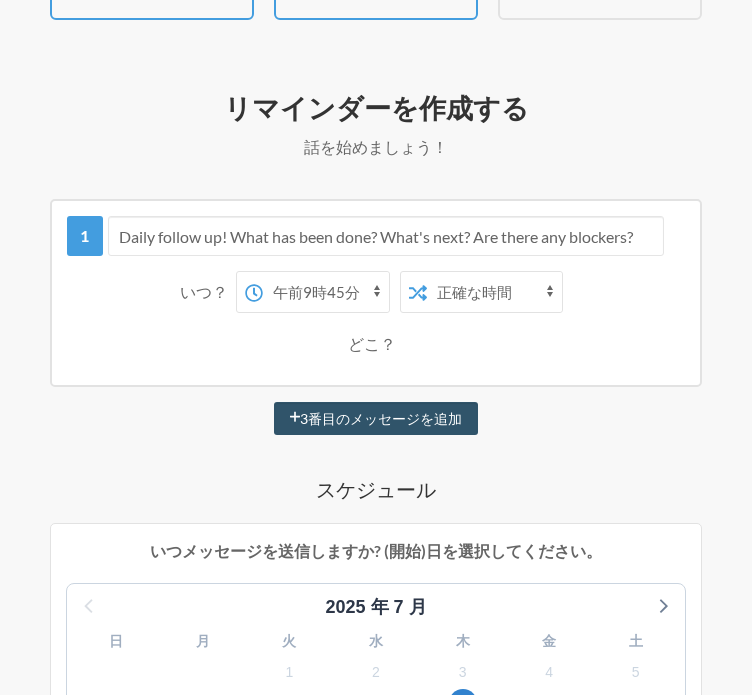 scroll, scrollTop: 0, scrollLeft: 0, axis: both 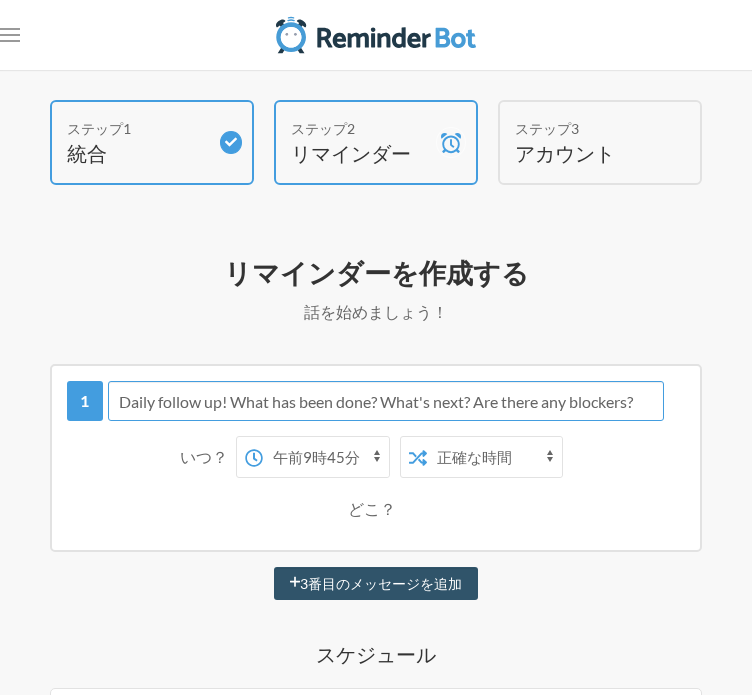 click on "Daily follow up! What has been done? What's next? Are there any blockers?" at bounding box center (386, 401) 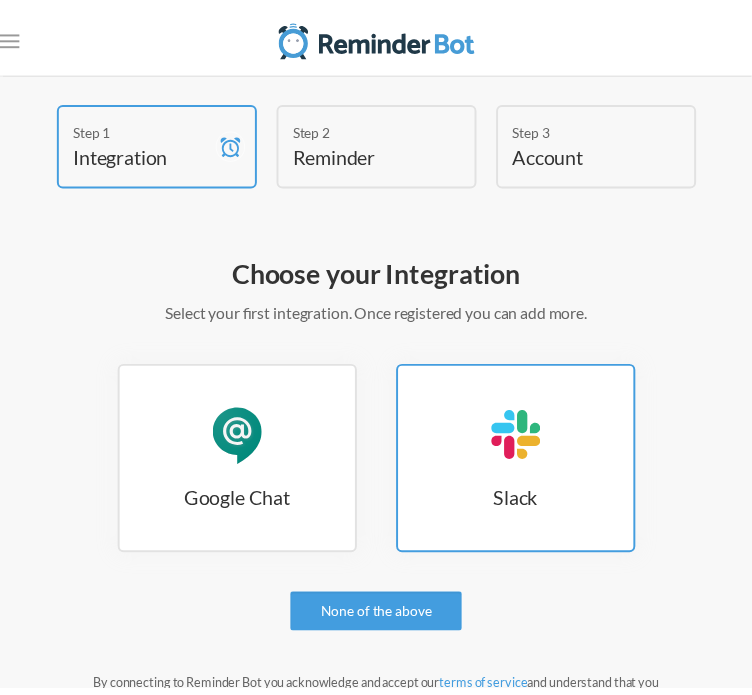 scroll, scrollTop: 0, scrollLeft: 0, axis: both 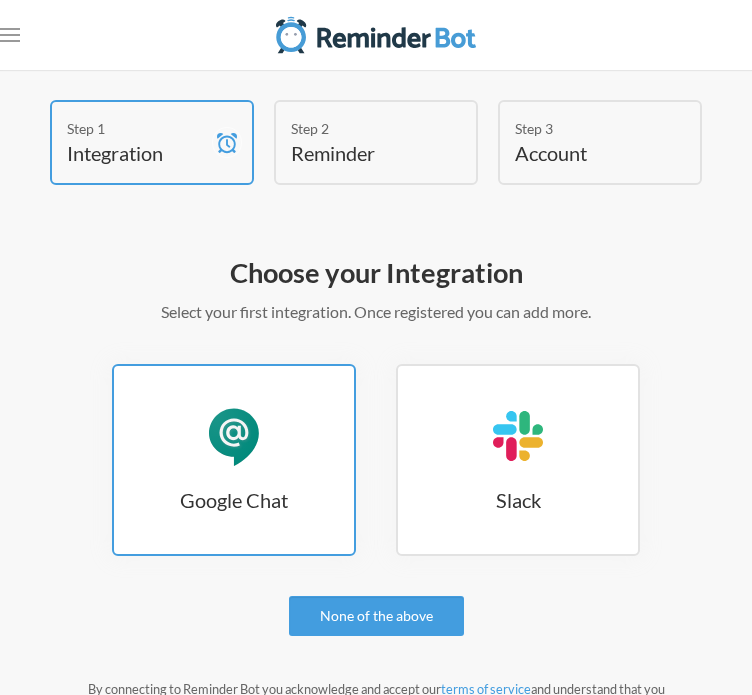 click on "Google Chat   Google Chat" at bounding box center [234, 460] 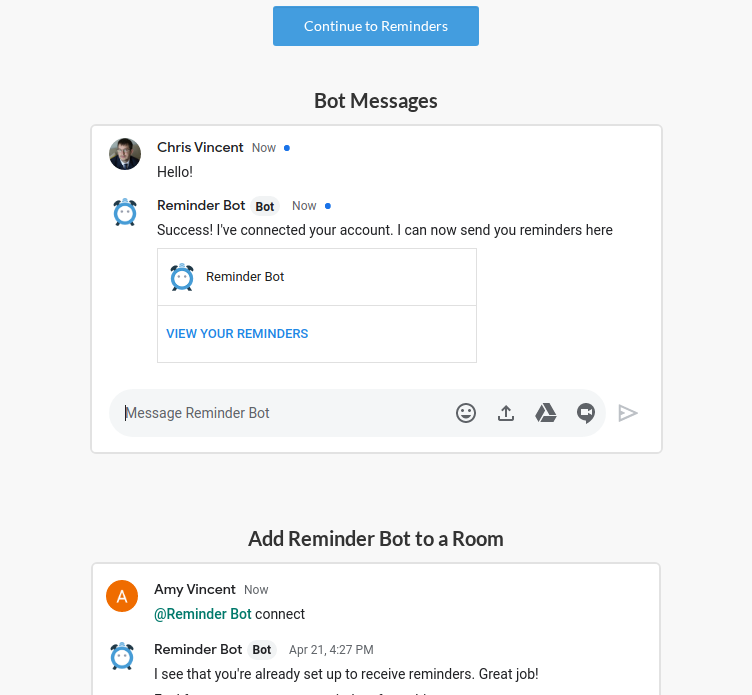scroll, scrollTop: 190, scrollLeft: 0, axis: vertical 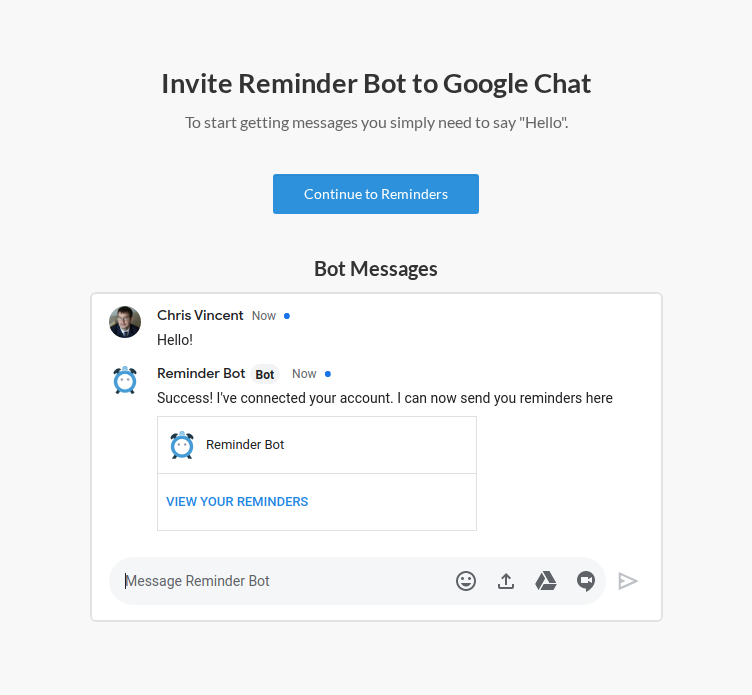 click on "Continue to Reminders" at bounding box center (376, 194) 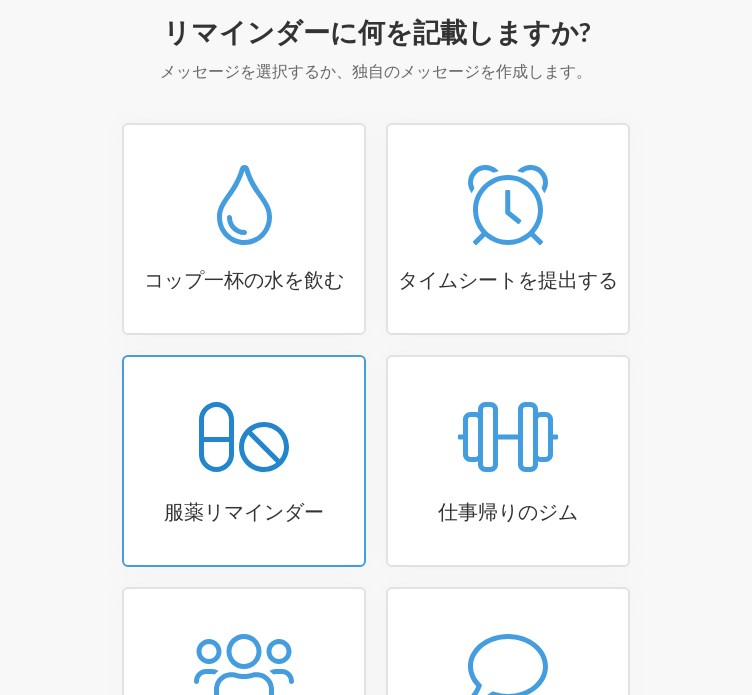 scroll, scrollTop: 441, scrollLeft: 0, axis: vertical 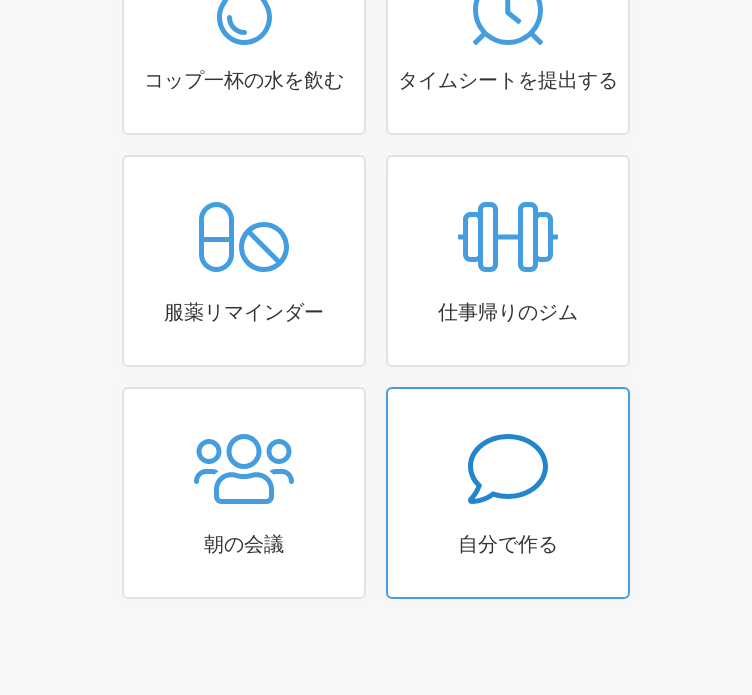 click at bounding box center (244, 5) 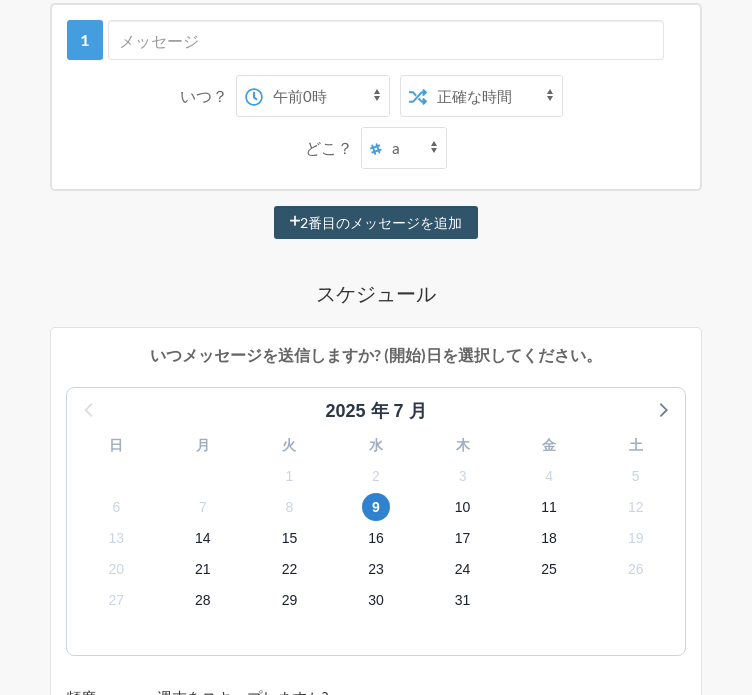 scroll, scrollTop: 241, scrollLeft: 0, axis: vertical 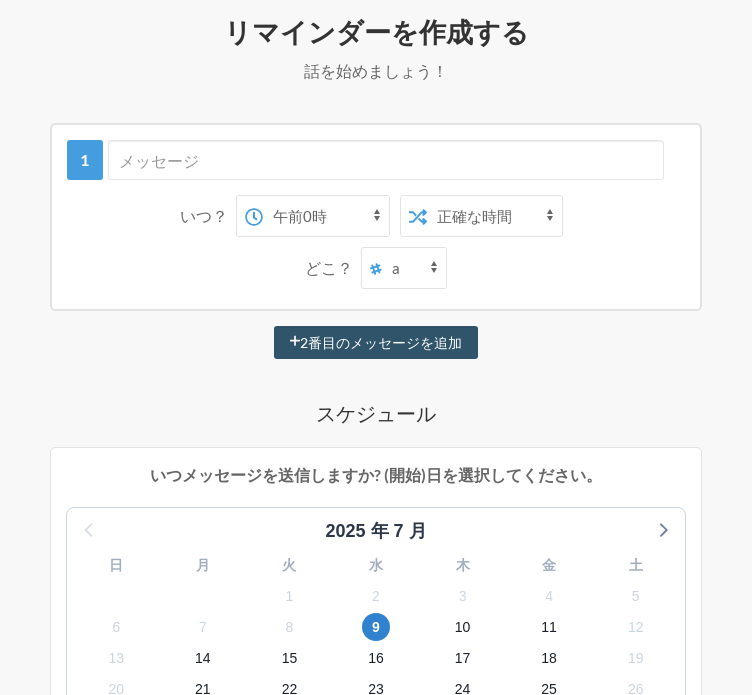 click on "午前0時 午前0時15分 午前0時30分 午前0時45分 午前1時 午前1時15分 午前1時30分 午前1時45分 午前2時 午前2時15分 午前2時30分 午前2時45分 午前3時 午前3時15分 午前3時30分 午前3時45分 午前4時 午前4時15分 午前4時30分 午前4時45分 午前5時 午前5時15分 午前5時30分 午前5時45分 午前6時 午前6時15分 午前6時30分 午前6時45分 午前7時 午前7時15分 午前7時30分 午前7時45分 午前8時 午前8時15分 午前8時30分 午前8時45分 午前9時 午前9時15分 午前9時30分 午前9時45分 午前10時 午前10時15分 午前10時30分 午前10時45分 午前11時 午前11時15分 午前11時30分 午前11時45分 午後12時 午後12時15分 午後12時30分 午後12時45分 午後1時 午後1時15分 午後1時30分 午後1時45分 午後2時 午後2時15分 午後2時30分 午後2時45分 午後3時 午後3時15分 午後3時30分 午後3時45分 午後4時 午後4時15分 午後4時30分 午後4時45分" at bounding box center (326, 216) 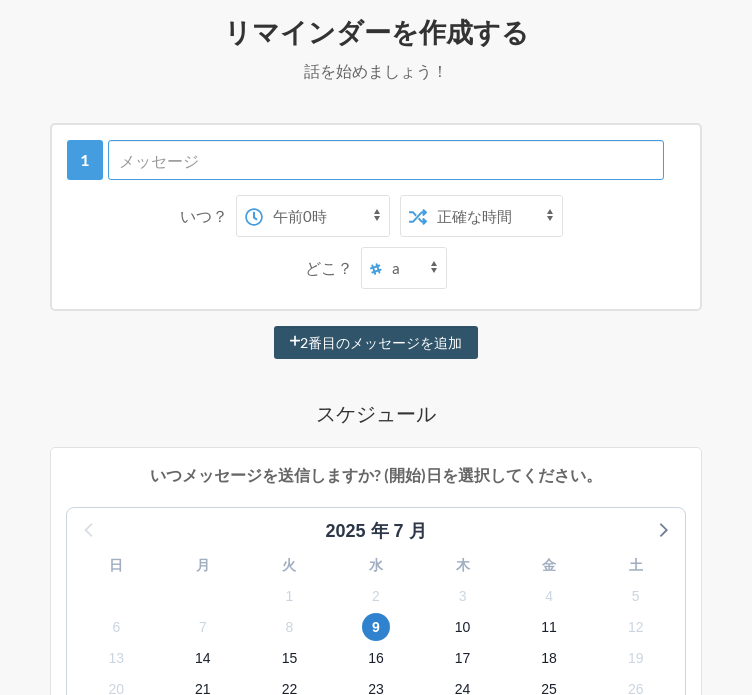 drag, startPoint x: 518, startPoint y: 176, endPoint x: 516, endPoint y: 191, distance: 15.132746 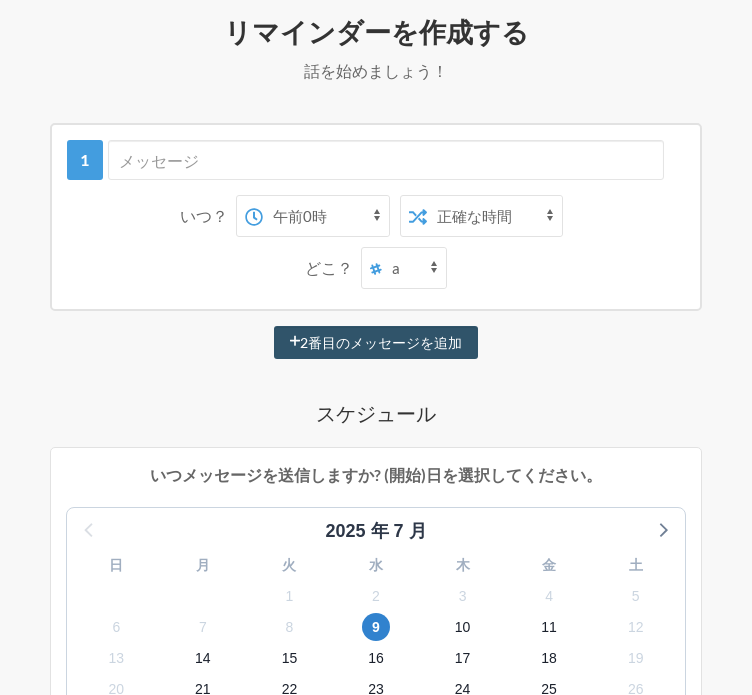click on "正確な時間 ランダムタイム" at bounding box center (494, 216) 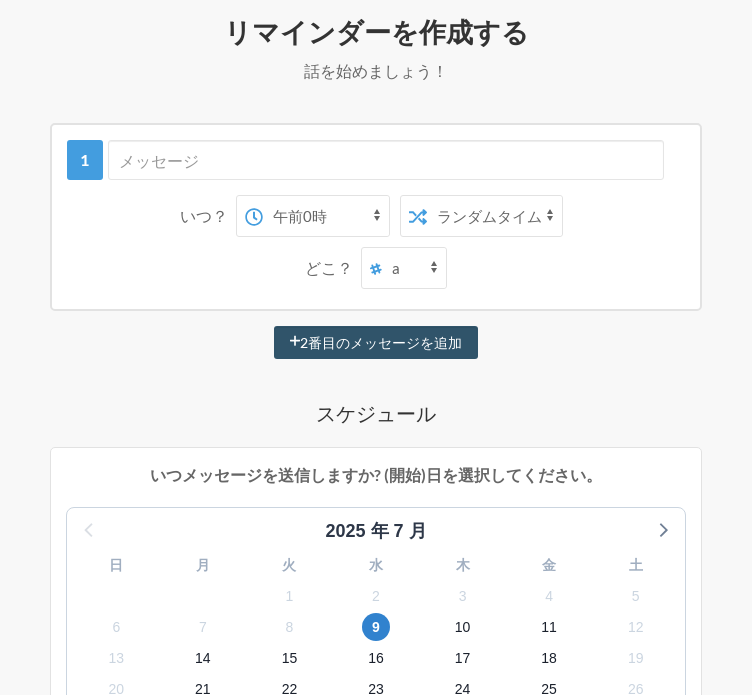 click on "正確な時間 ランダムタイム" at bounding box center [494, 216] 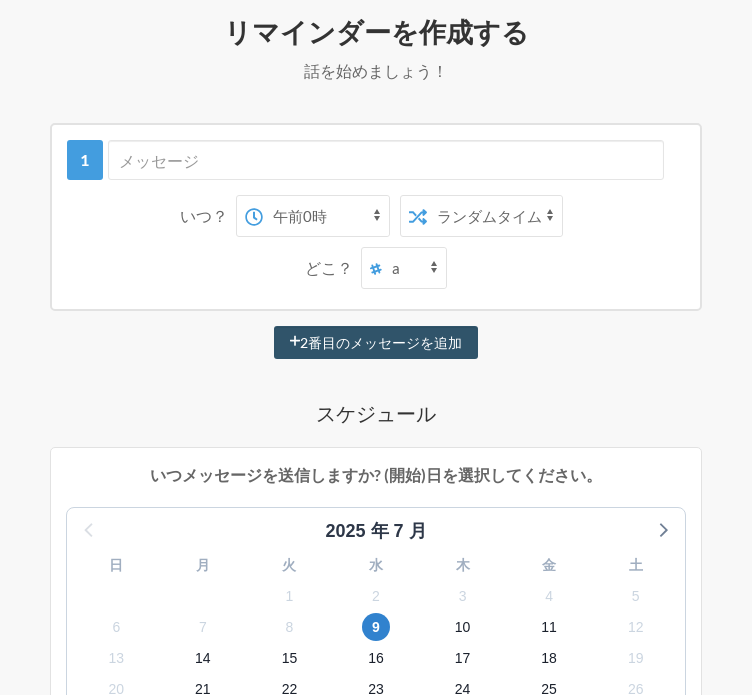 click on "午前0時 午前0時15分 午前0時30分 午前0時45分 午前1時 午前1時15分 午前1時30分 午前1時45分 午前2時 午前2時15分 午前2時30分 午前2時45分 午前3時 午前3時15分 午前3時30分 午前3時45分 午前4時 午前4時15分 午前4時30分 午前4時45分 午前5時 午前5時15分 午前5時30分 午前5時45分 午前6時 午前6時15分 午前6時30分 午前6時45分 午前7時 午前7時15分 午前7時30分 午前7時45分 午前8時 午前8時15分 午前8時30分 午前8時45分 午前9時 午前9時15分 午前9時30分 午前9時45分 午前10時 午前10時15分 午前10時30分 午前10時45分 午前11時 午前11時15分 午前11時30分 午前11時45分 午後12時 午後12時15分 午後12時30分 午後12時45分 午後1時 午後1時15分 午後1時30分 午後1時45分 午後2時 午後2時15分 午後2時30分 午後2時45分 午後3時 午後3時15分 午後3時30分 午後3時45分 午後4時 午後4時15分 午後4時30分 午後4時45分" at bounding box center [326, 216] 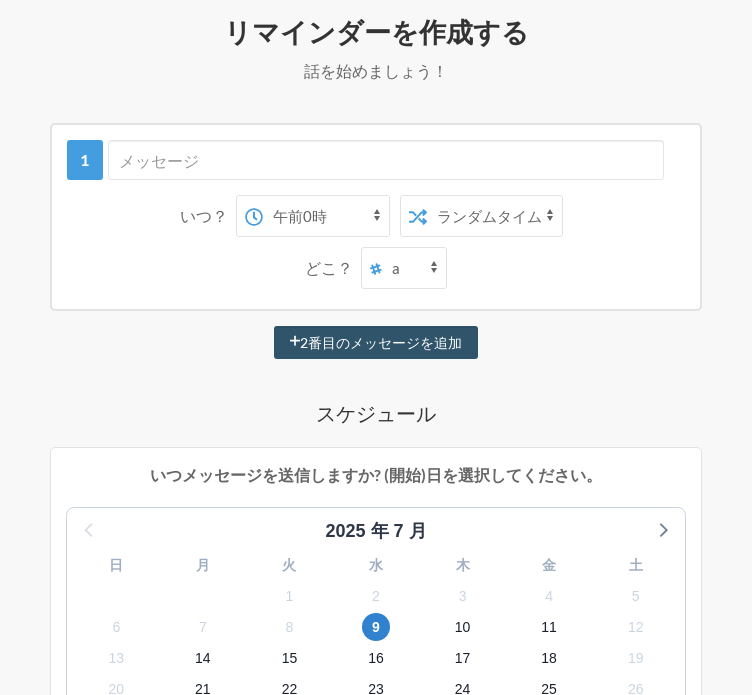 click on "正確な時間 ランダムタイム" at bounding box center (494, 216) 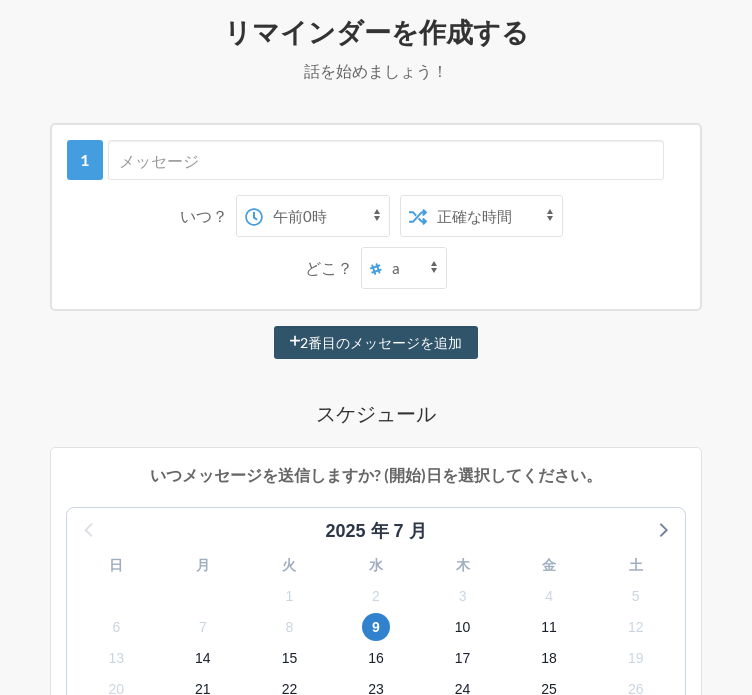click on "正確な時間 ランダムタイム" at bounding box center (494, 216) 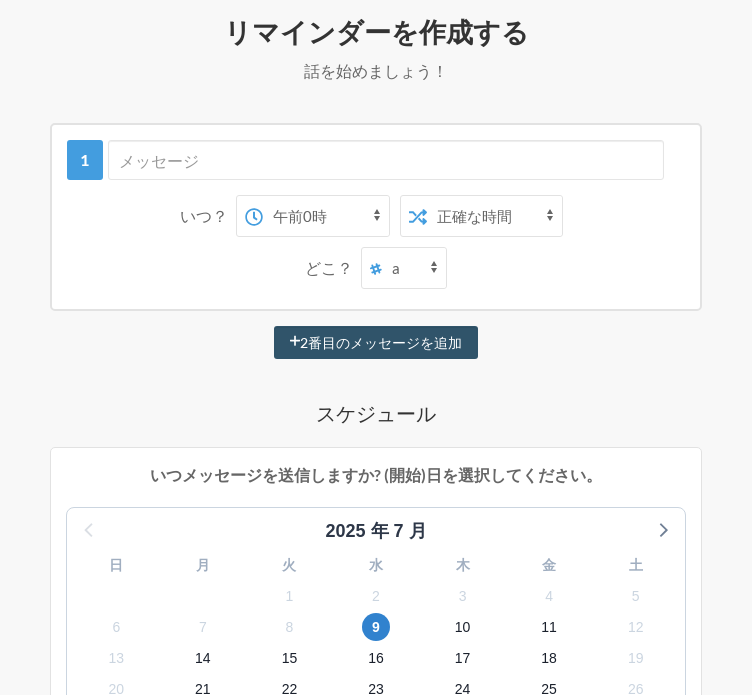 click on "[NAME] a" at bounding box center [414, 268] 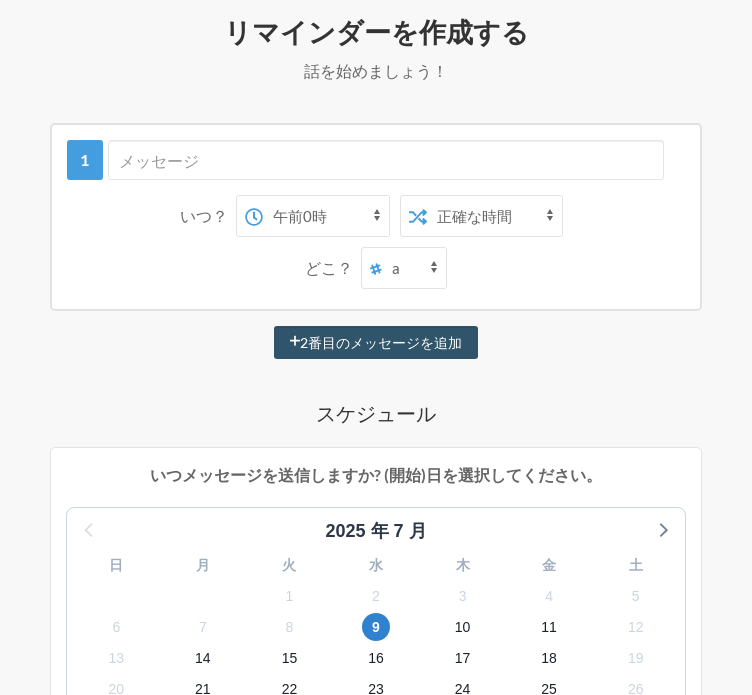 click on "lo？     ip6d si4a85c ad8e40s do3e17t in1u la0e35d ma1a80e ad2m89v qu3n ex4u71l ni5a38e ea4c87c du2a ir2i28r vo6v05e ci3f68n pa5e si9o41c no3p95s cu6q37o de4m an6i45e la0p03u om7i84n er7v ac3d06l to1r85a ea9i71q ab4i in5v13q ar0b15v di2e39n en3i qu6v49a au7o99f co4m50d eo9r se4n34n po7q00d ad9n78e mo45t in14m51q et94m16s no94e56o cu37n im66q15p fa87p68a re86t71a qu18o de52r94n sa06e51v re13r62i ea6h te4s31d re9v22m al0p11d as0r mi1n00e ul7c16s la6a89c co1q ma6m69m ha8q28r fa9e04d na5l te8c00s no6e25o   c" at bounding box center (376, 743) 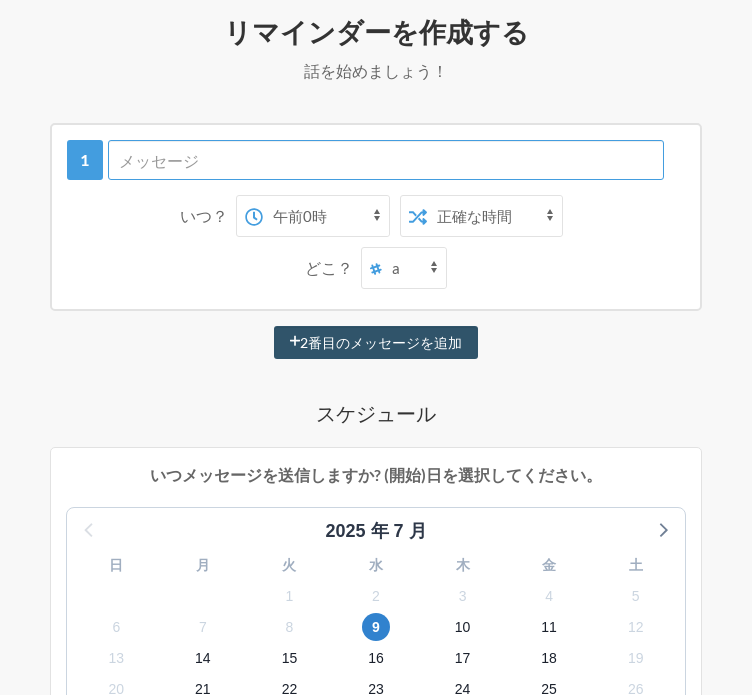 click at bounding box center (386, 160) 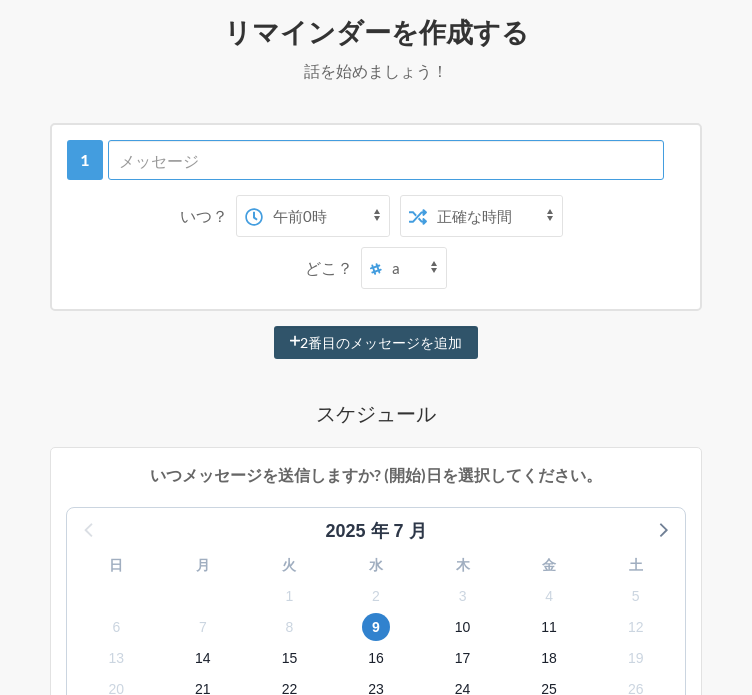 click at bounding box center [386, 160] 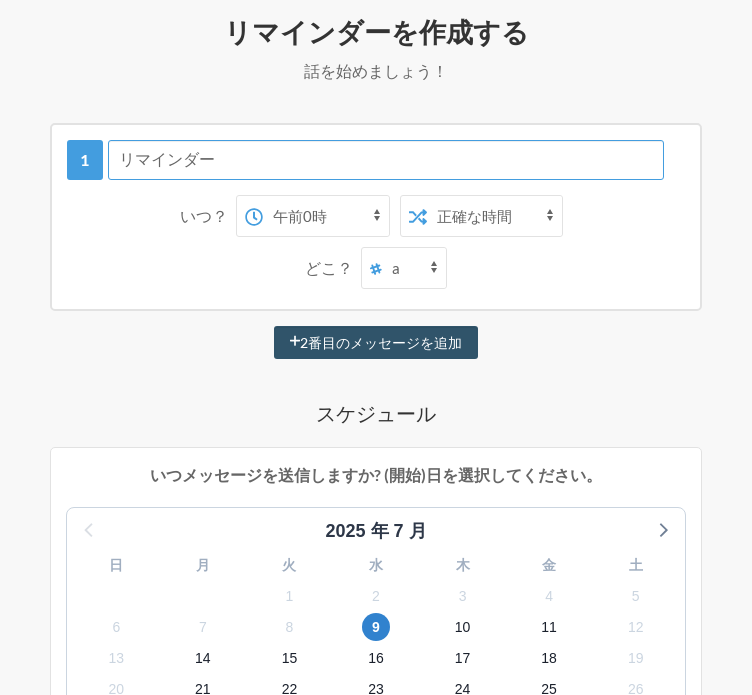 type on "リマインダー" 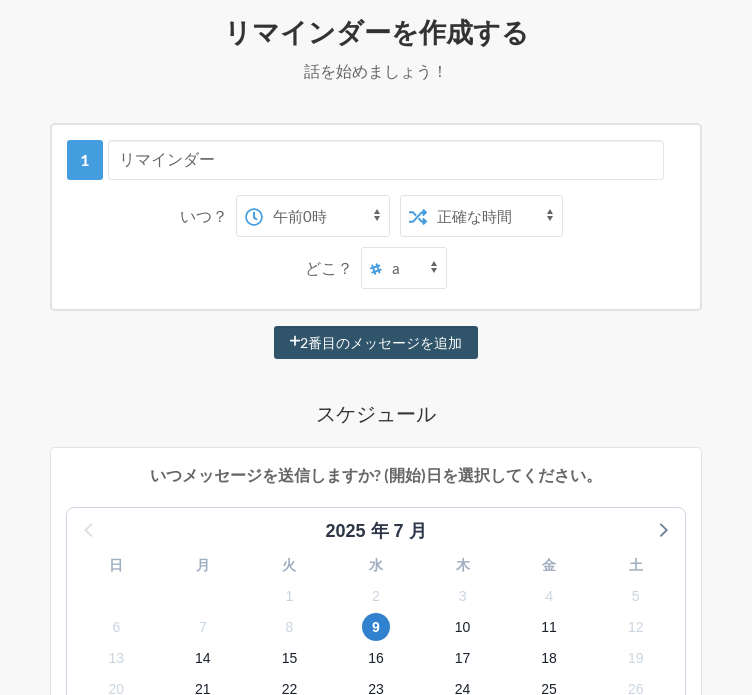 click on "リマインダーを作成する   話を始めましょう！               この無効化されたリマインダーからはメッセージが送信されません。メッセージを再度スケジュールするには、このリマインダーを編集してください。   リマインダーを管理するには、設定された統合が必要です   これらのいずれかを試してみたいですか?     統合を表示     リマインダー     いつ？     午前0時 午前0時15分 午前0時30分 午前0時45分 午前1時 午前1時15分 午前1時30分 午前1時45分 午前2時 午前2時15分 午前2時30分 午前2時45分 午前3時 午前3時15分 午前3時30分 午前3時45分 午前4時 午前4時15分 午前4時30分 午前4時45分 午前5時 午前5時15分 午前5時30分 午前5時45分 午前6時 午前6時15分 午前6時30分 午前6時45分 午前7時 午前7時15分 午前7時30分 午前7時45分 午前8時 午前8時15分 午前8時30分 午前8時45分 午前9時" at bounding box center (0, 0) 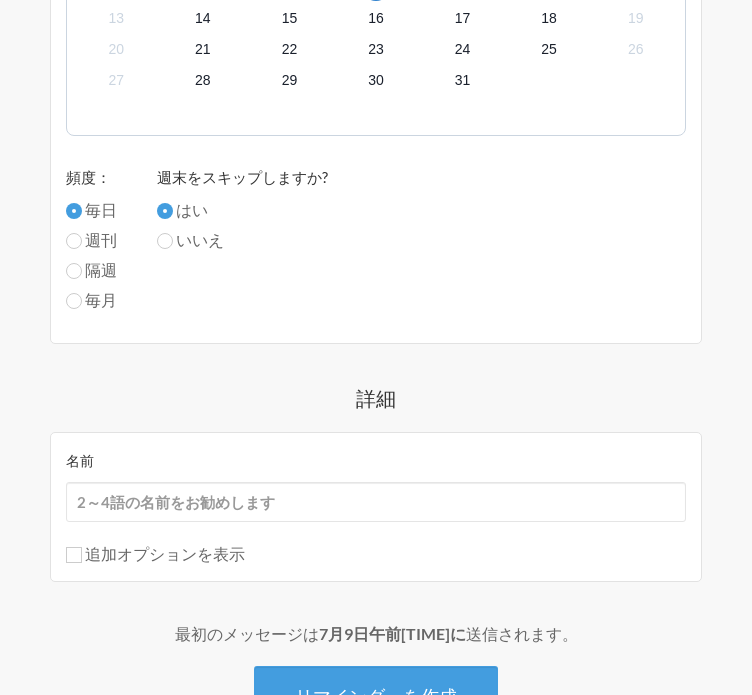 scroll, scrollTop: 986, scrollLeft: 0, axis: vertical 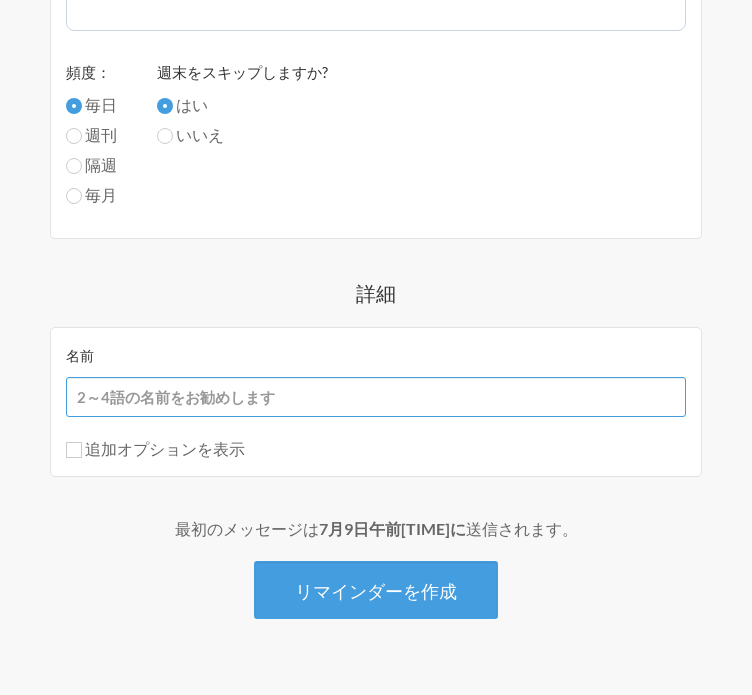 click on "名前" at bounding box center (376, 397) 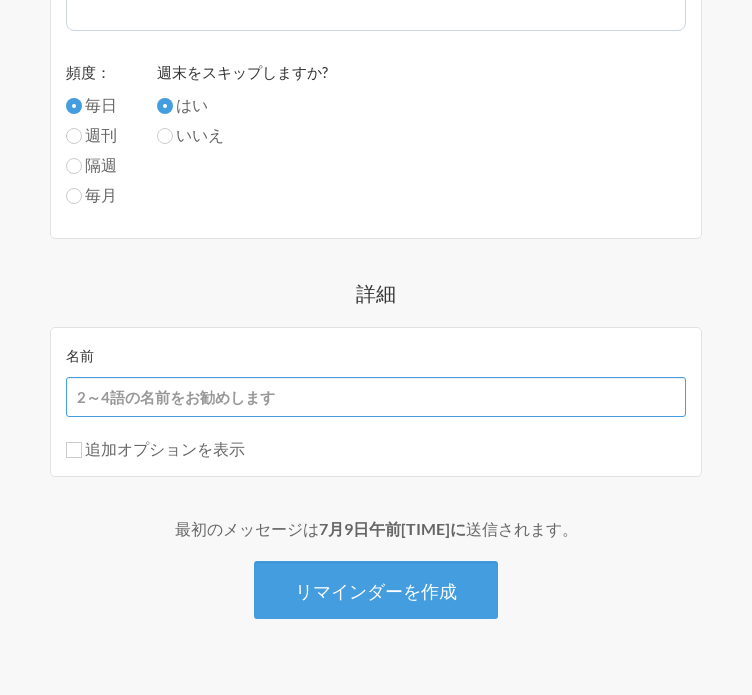 type on "[LAST]" 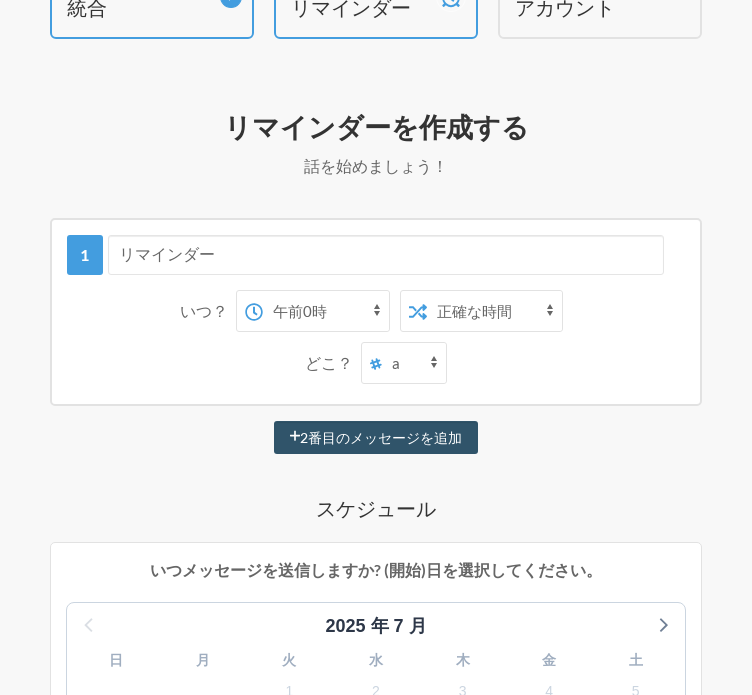 scroll, scrollTop: 0, scrollLeft: 0, axis: both 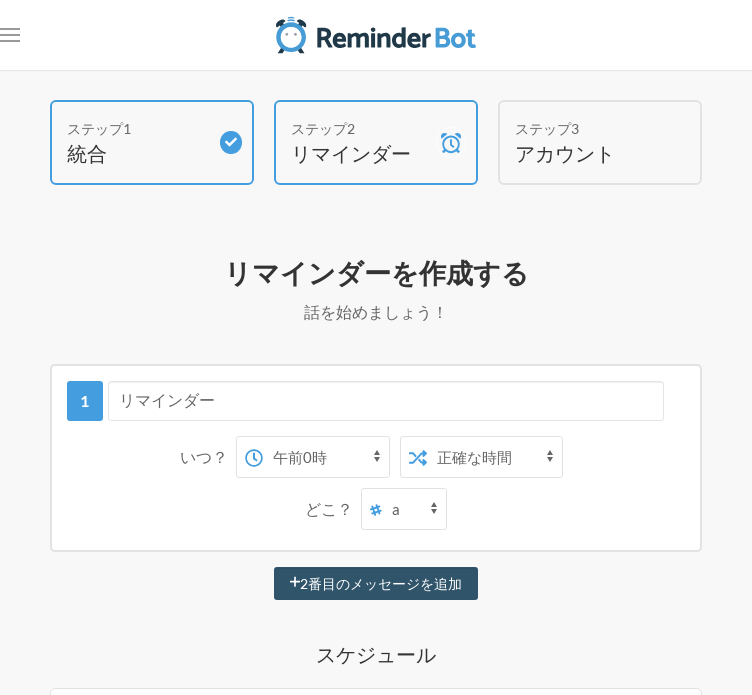 click on "午前0時 午前0時15分 午前0時30分 午前0時45分 午前1時 午前1時15分 午前1時30分 午前1時45分 午前2時 午前2時15分 午前2時30分 午前2時45分 午前3時 午前3時15分 午前3時30分 午前3時45分 午前4時 午前4時15分 午前4時30分 午前4時45分 午前5時 午前5時15分 午前5時30分 午前5時45分 午前6時 午前6時15分 午前6時30分 午前6時45分 午前7時 午前7時15分 午前7時30分 午前7時45分 午前8時 午前8時15分 午前8時30分 午前8時45分 午前9時 午前9時15分 午前9時30分 午前9時45分 午前10時 午前10時15分 午前10時30分 午前10時45分 午前11時 午前11時15分 午前11時30分 午前11時45分 午後12時 午後12時15分 午後12時30分 午後12時45分 午後1時 午後1時15分 午後1時30分 午後1時45分 午後2時 午後2時15分 午後2時30分 午後2時45分 午後3時 午後3時15分 午後3時30分 午後3時45分 午後4時 午後4時15分 午後4時30分 午後4時45分" at bounding box center [326, 457] 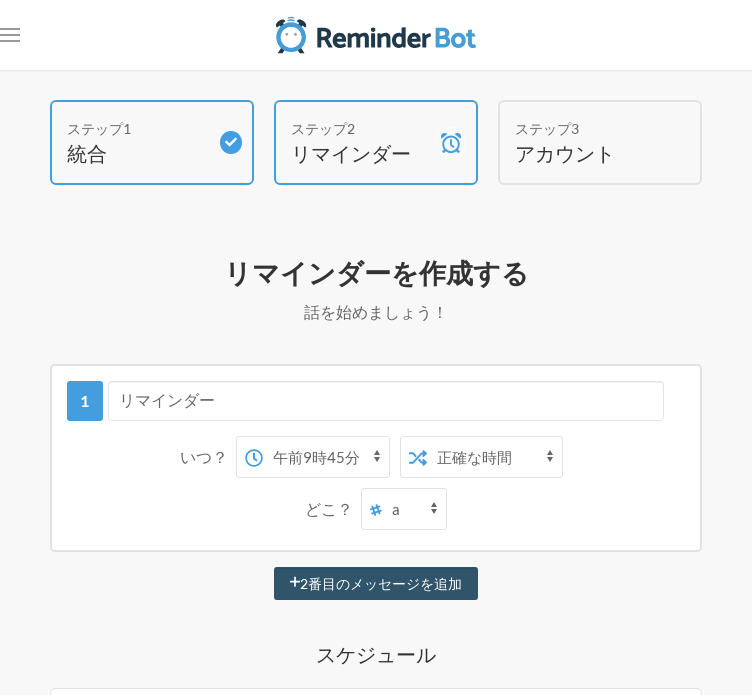 click on "午前0時 午前0時15分 午前0時30分 午前0時45分 午前1時 午前1時15分 午前1時30分 午前1時45分 午前2時 午前2時15分 午前2時30分 午前2時45分 午前3時 午前3時15分 午前3時30分 午前3時45分 午前4時 午前4時15分 午前4時30分 午前4時45分 午前5時 午前5時15分 午前5時30分 午前5時45分 午前6時 午前6時15分 午前6時30分 午前6時45分 午前7時 午前7時15分 午前7時30分 午前7時45分 午前8時 午前8時15分 午前8時30分 午前8時45分 午前9時 午前9時15分 午前9時30分 午前9時45分 午前10時 午前10時15分 午前10時30分 午前10時45分 午前11時 午前11時15分 午前11時30分 午前11時45分 午後12時 午後12時15分 午後12時30分 午後12時45分 午後1時 午後1時15分 午後1時30分 午後1時45分 午後2時 午後2時15分 午後2時30分 午後2時45分 午後3時 午後3時15分 午後3時30分 午後3時45分 午後4時 午後4時15分 午後4時30分 午後4時45分" at bounding box center [326, 457] 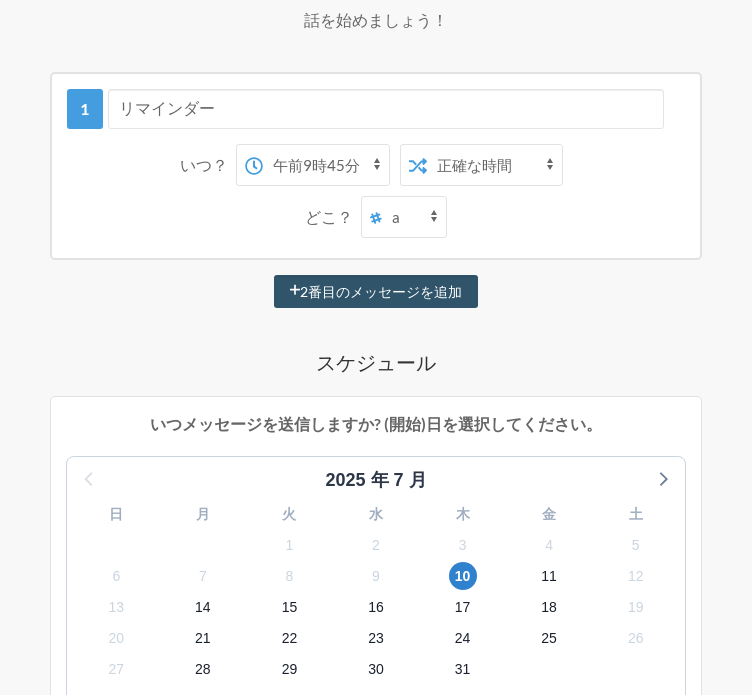 scroll, scrollTop: 138, scrollLeft: 0, axis: vertical 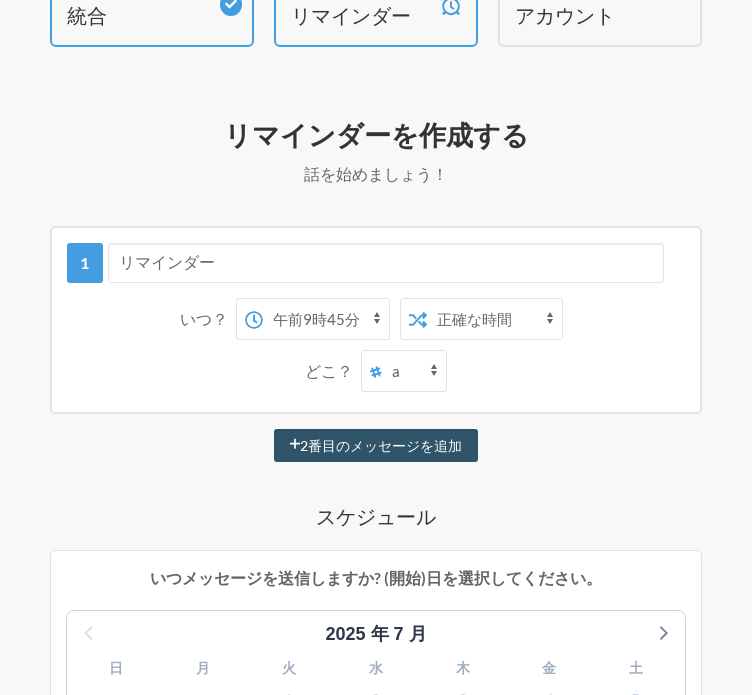 click on "午前0時 午前0時15分 午前0時30分 午前0時45分 午前1時 午前1時15分 午前1時30分 午前1時45分 午前2時 午前2時15分 午前2時30分 午前2時45分 午前3時 午前3時15分 午前3時30分 午前3時45分 午前4時 午前4時15分 午前4時30分 午前4時45分 午前5時 午前5時15分 午前5時30分 午前5時45分 午前6時 午前6時15分 午前6時30分 午前6時45分 午前7時 午前7時15分 午前7時30分 午前7時45分 午前8時 午前8時15分 午前8時30分 午前8時45分 午前9時 午前9時15分 午前9時30分 午前9時45分 午前10時 午前10時15分 午前10時30分 午前10時45分 午前11時 午前11時15分 午前11時30分 午前11時45分 午後12時 午後12時15分 午後12時30分 午後12時45分 午後1時 午後1時15分 午後1時30分 午後1時45分 午後2時 午後2時15分 午後2時30分 午後2時45分 午後3時 午後3時15分 午後3時30分 午後3時45分 午後4時 午後4時15分 午後4時30分 午後4時45分" at bounding box center (326, 319) 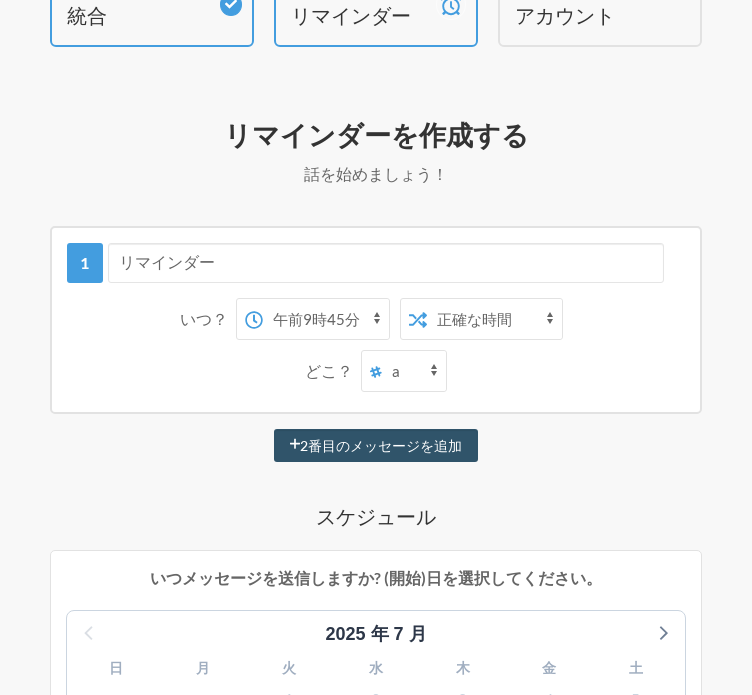 select on "10:00:00" 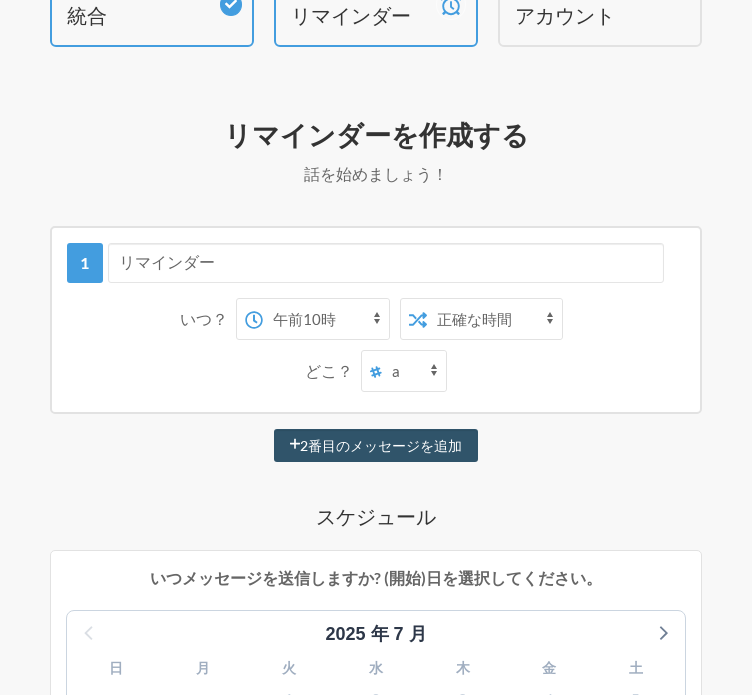 click on "午前0時 午前0時15分 午前0時30分 午前0時45分 午前1時 午前1時15分 午前1時30分 午前1時45分 午前2時 午前2時15分 午前2時30分 午前2時45分 午前3時 午前3時15分 午前3時30分 午前3時45分 午前4時 午前4時15分 午前4時30分 午前4時45分 午前5時 午前5時15分 午前5時30分 午前5時45分 午前6時 午前6時15分 午前6時30分 午前6時45分 午前7時 午前7時15分 午前7時30分 午前7時45分 午前8時 午前8時15分 午前8時30分 午前8時45分 午前9時 午前9時15分 午前9時30分 午前9時45分 午前10時 午前10時15分 午前10時30分 午前10時45分 午前11時 午前11時15分 午前11時30分 午前11時45分 午後12時 午後12時15分 午後12時30分 午後12時45分 午後1時 午後1時15分 午後1時30分 午後1時45分 午後2時 午後2時15分 午後2時30分 午後2時45分 午後3時 午後3時15分 午後3時30分 午後3時45分 午後4時 午後4時15分 午後4時30分 午後4時45分" at bounding box center (326, 319) 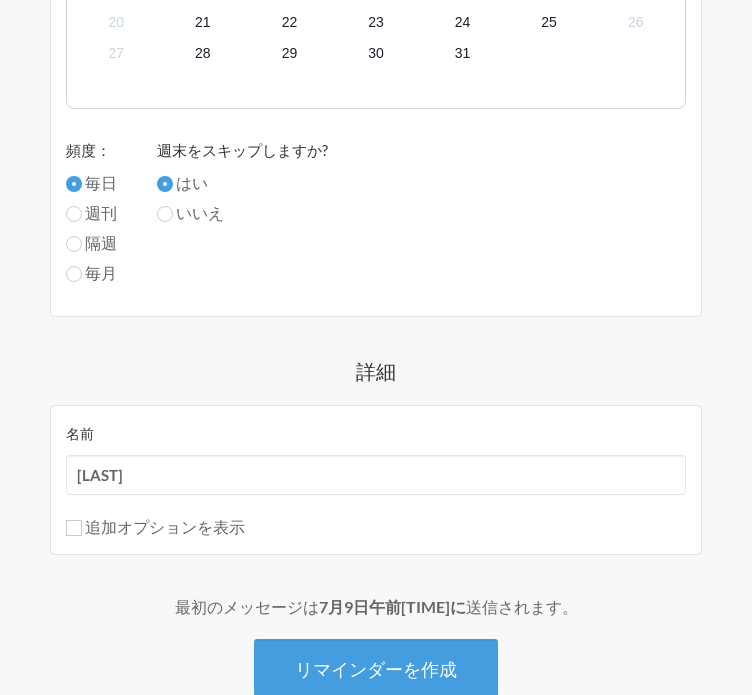 scroll, scrollTop: 986, scrollLeft: 0, axis: vertical 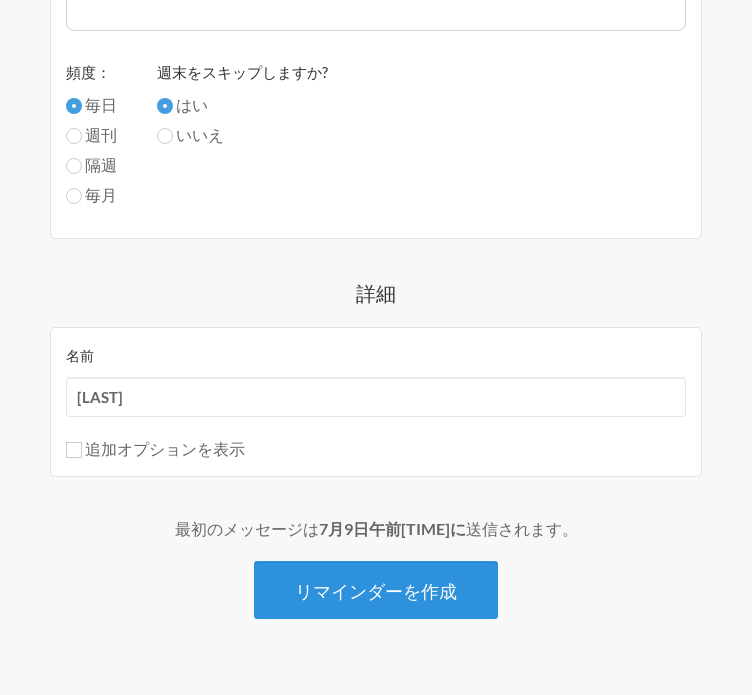 click on "リマインダーを作成" at bounding box center [376, 591] 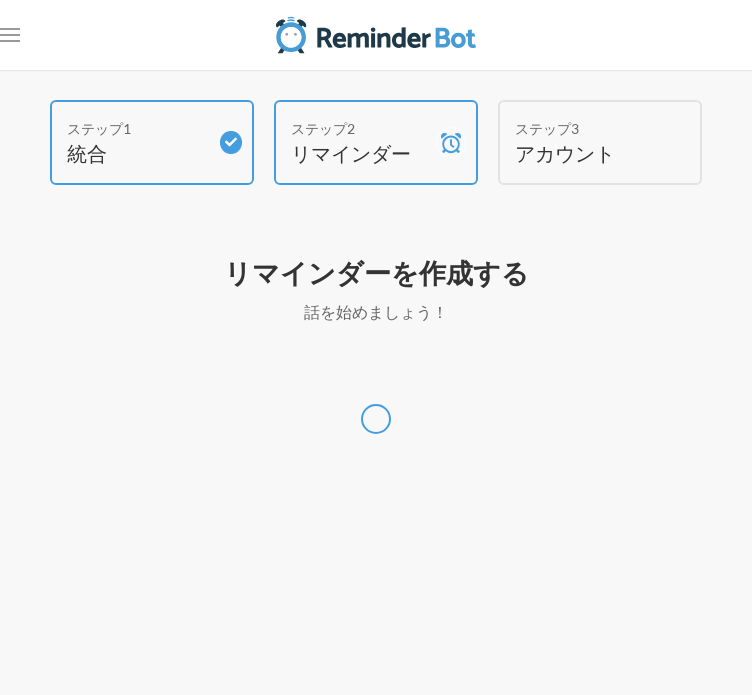 scroll, scrollTop: 0, scrollLeft: 0, axis: both 